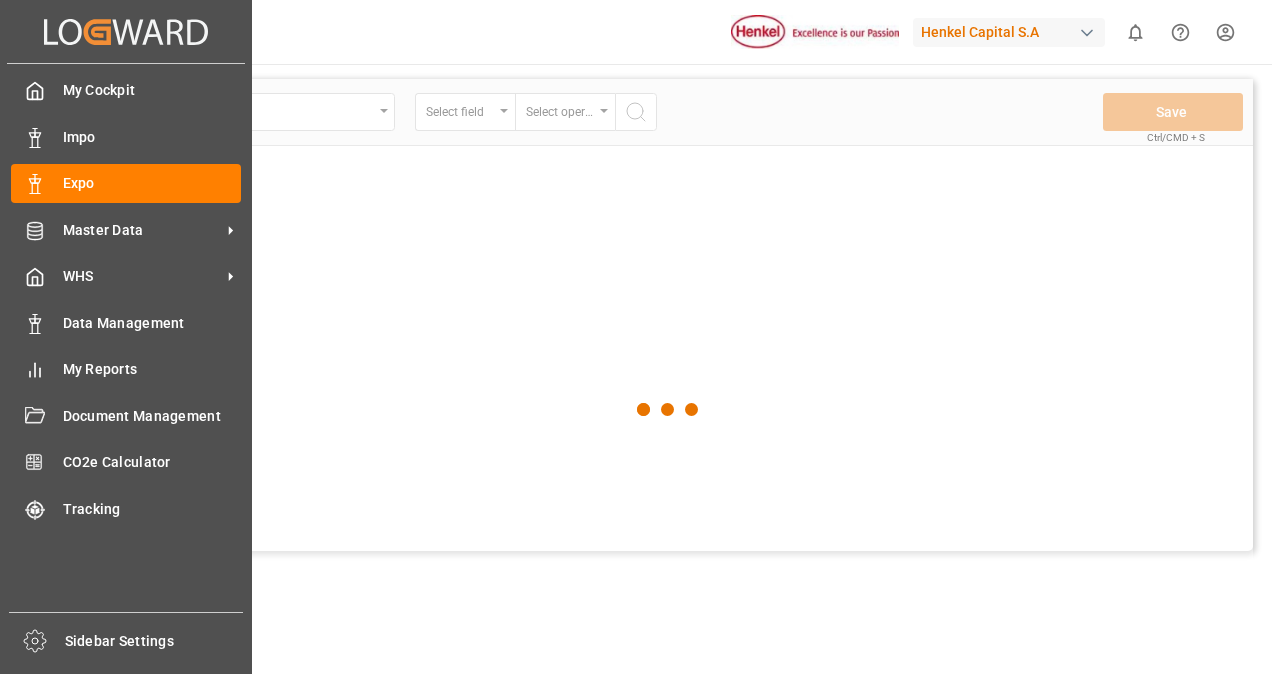 scroll, scrollTop: 0, scrollLeft: 0, axis: both 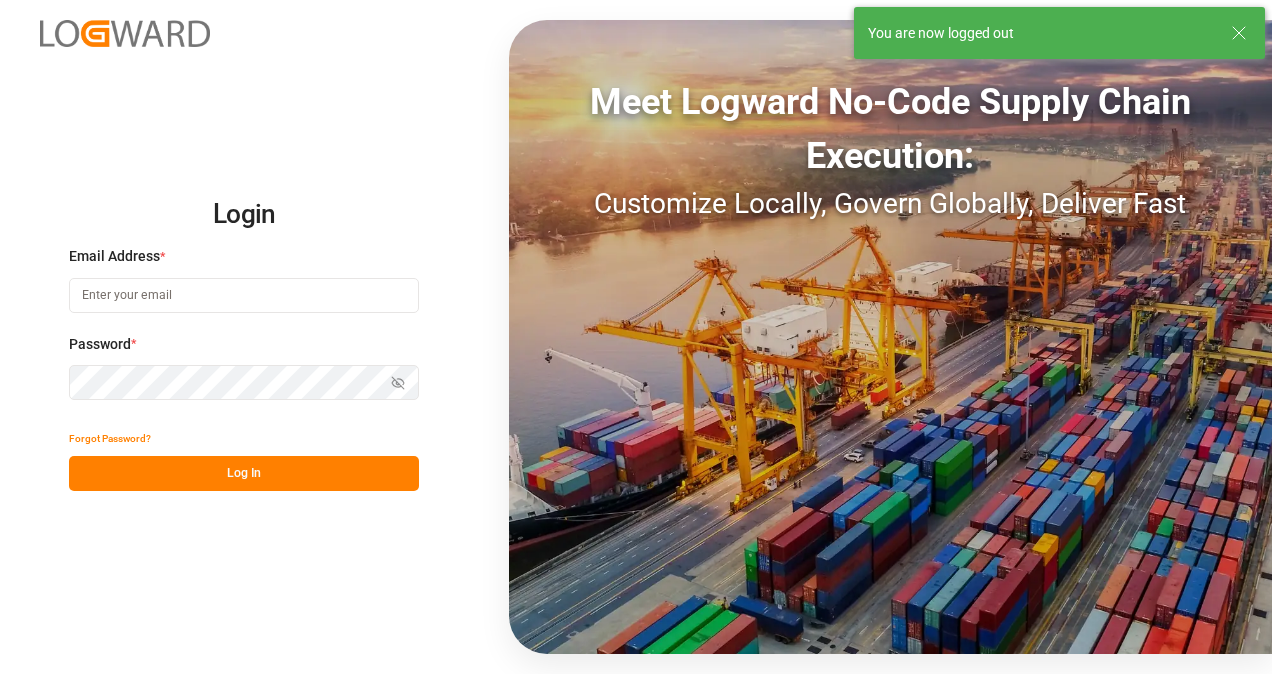 click at bounding box center (244, 295) 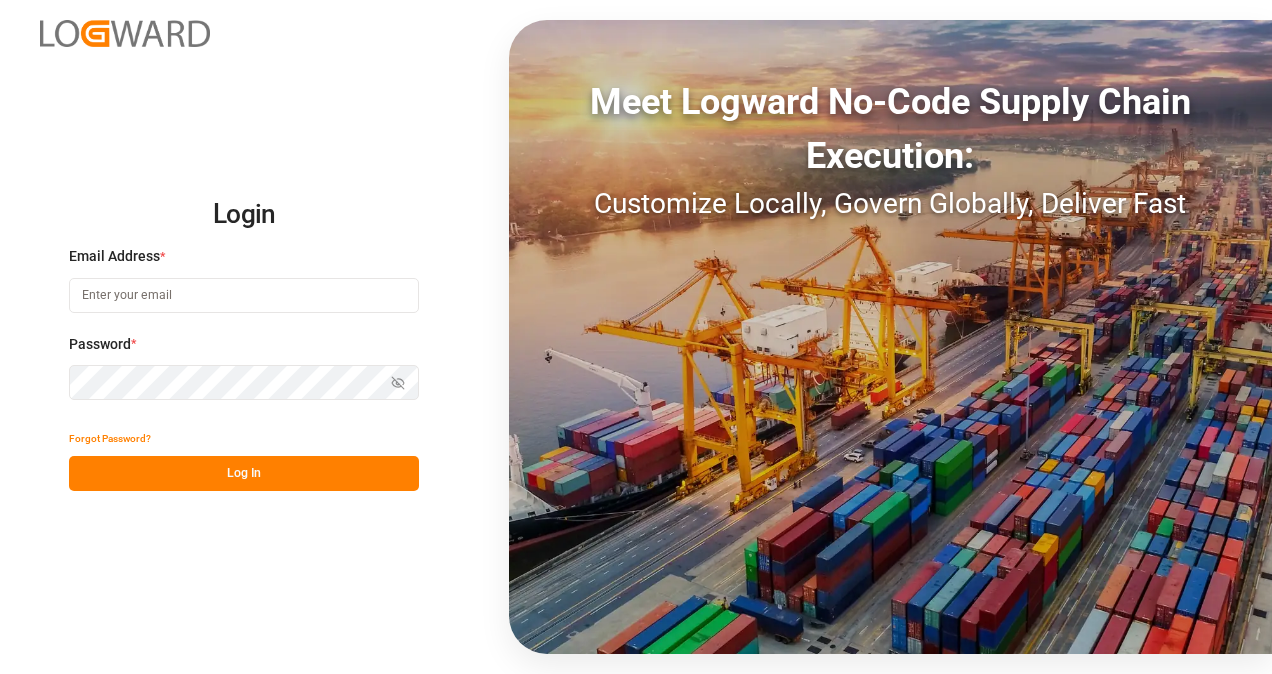 type on "[PERSON_NAME][EMAIL_ADDRESS][PERSON_NAME][PERSON_NAME][DOMAIN_NAME]" 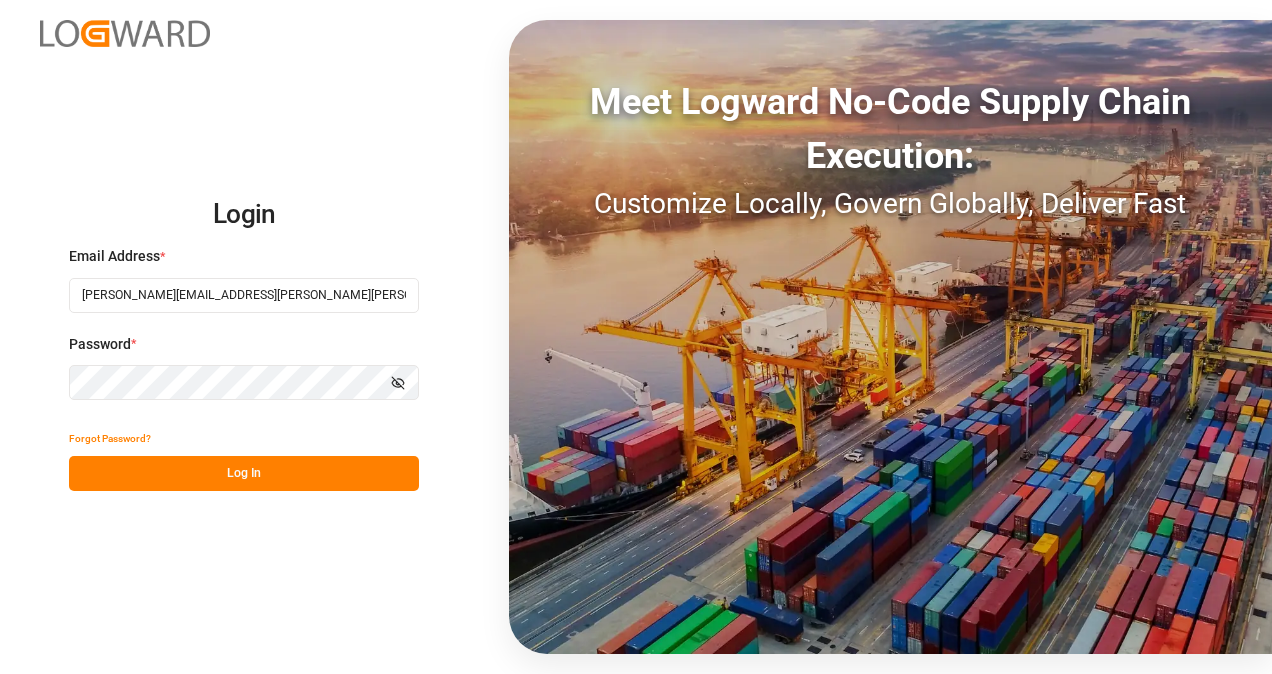 click on "Log In" at bounding box center (244, 473) 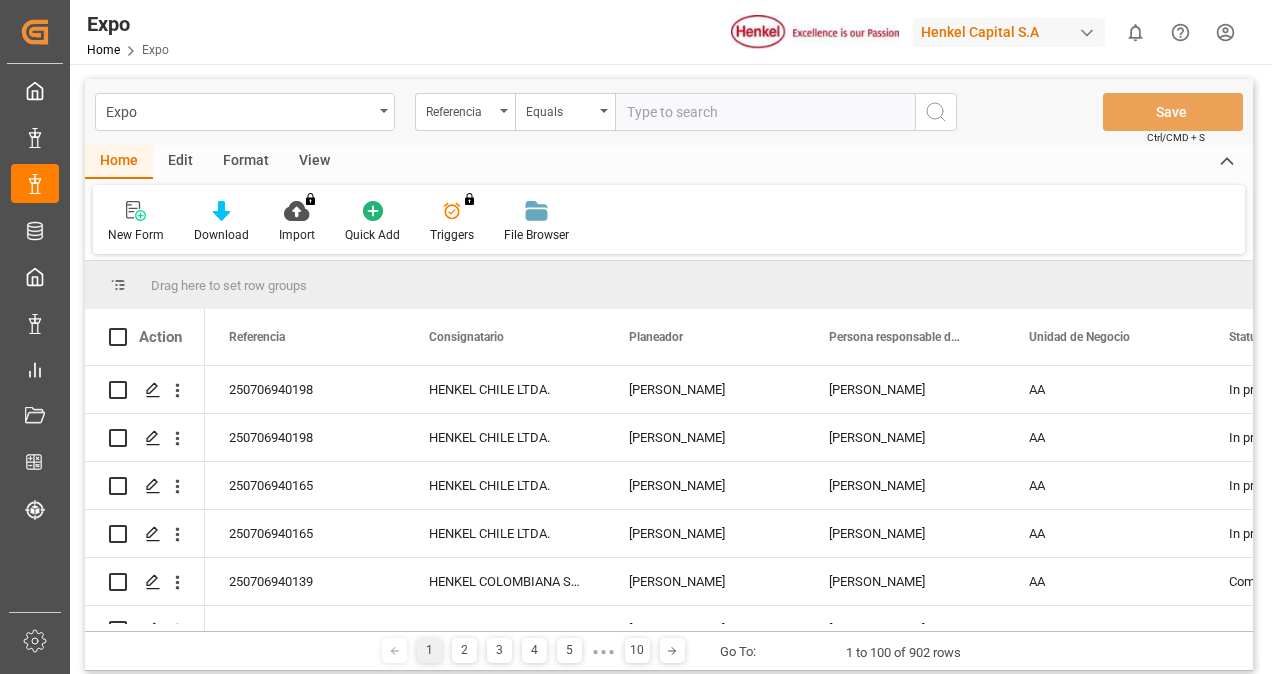 click at bounding box center (765, 112) 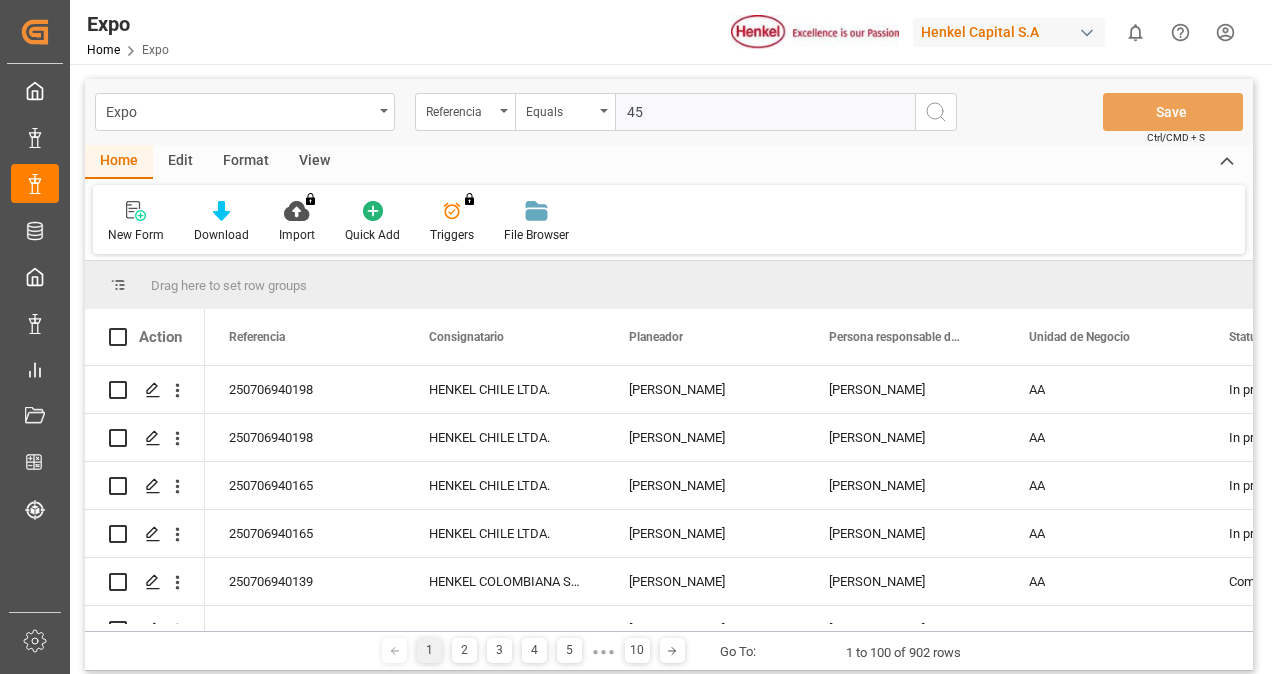 type on "4" 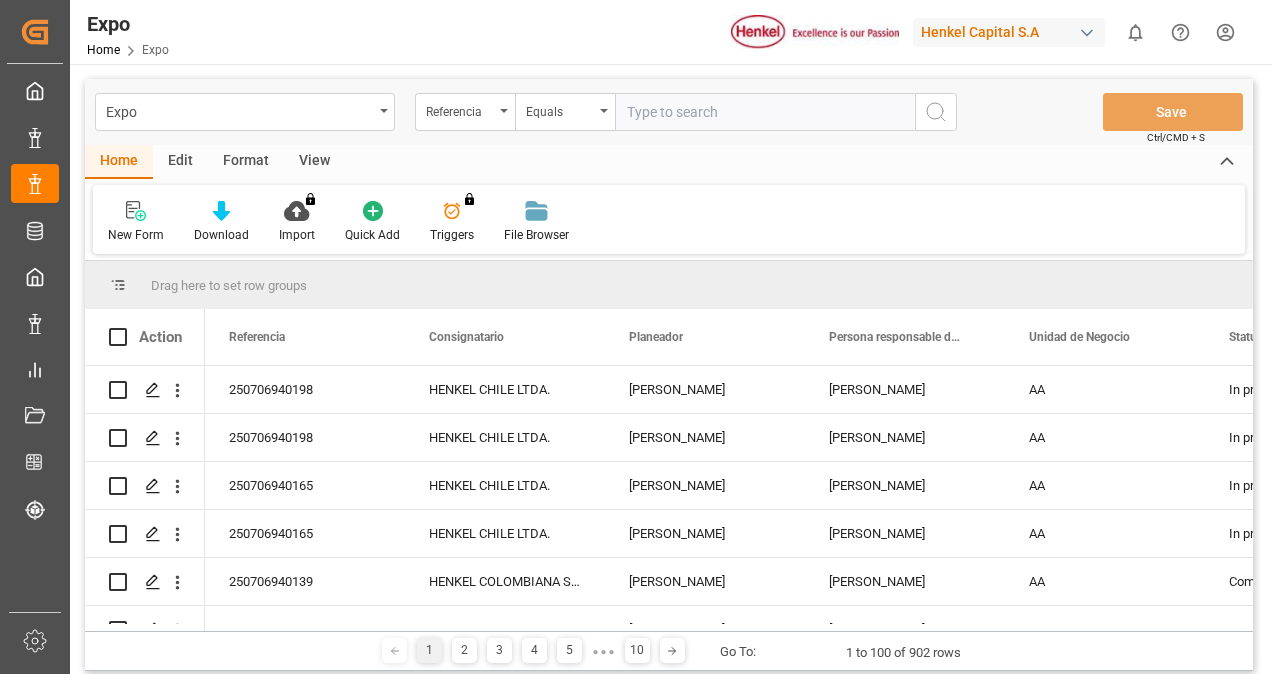 click at bounding box center [765, 112] 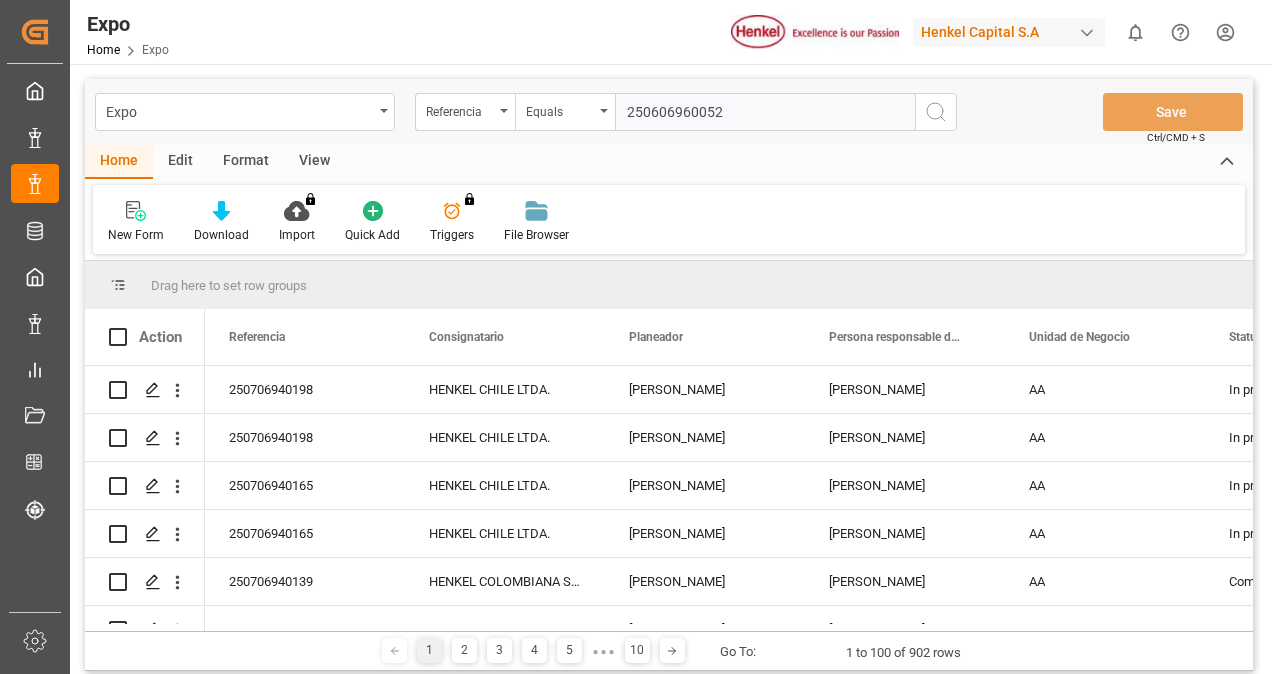 type on "250606960052" 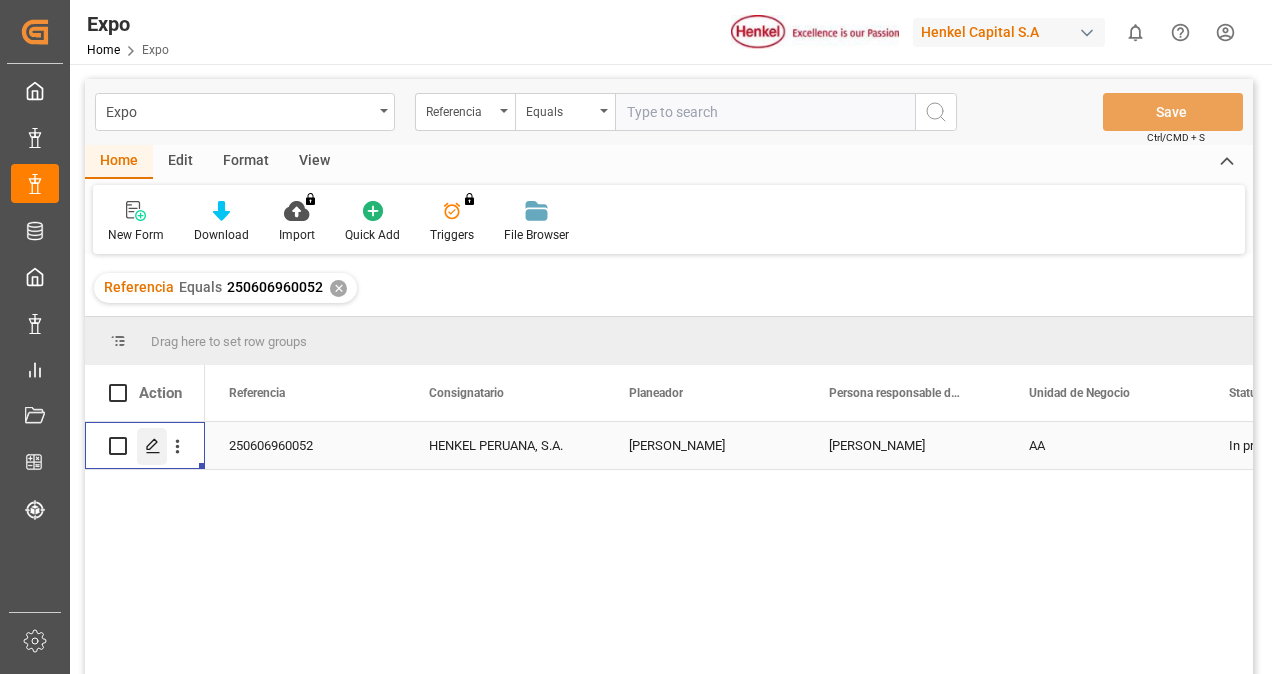 click 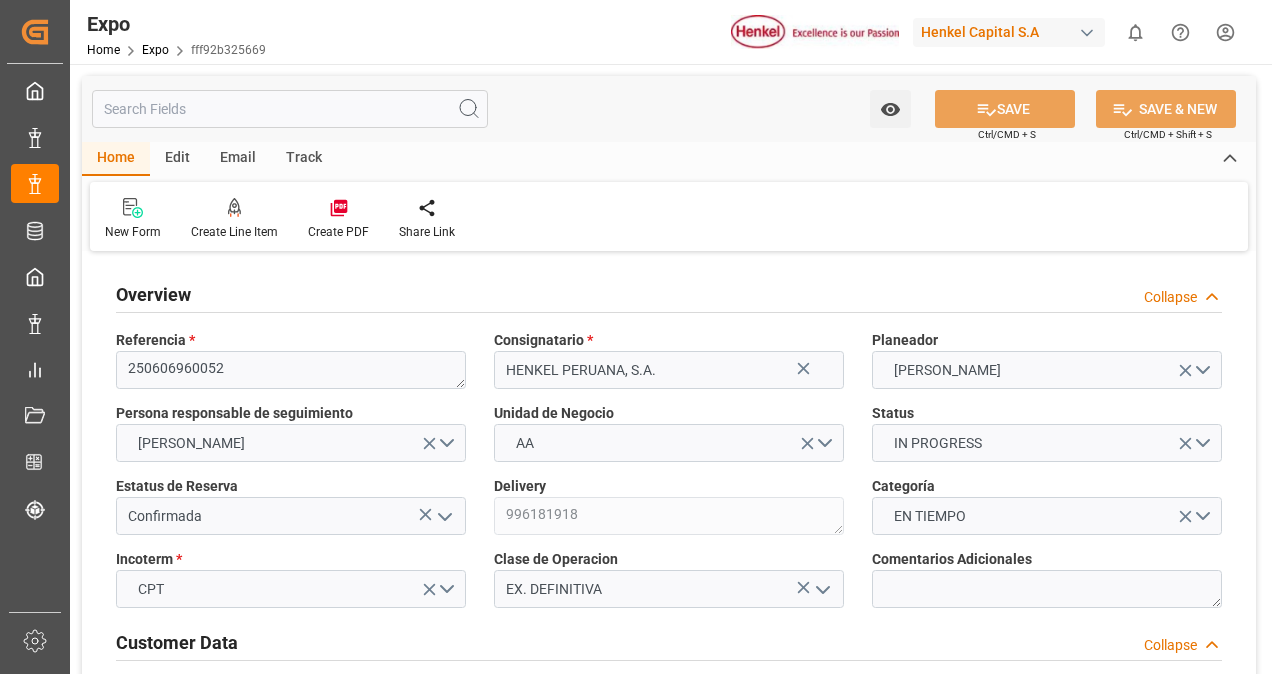 type on "3980" 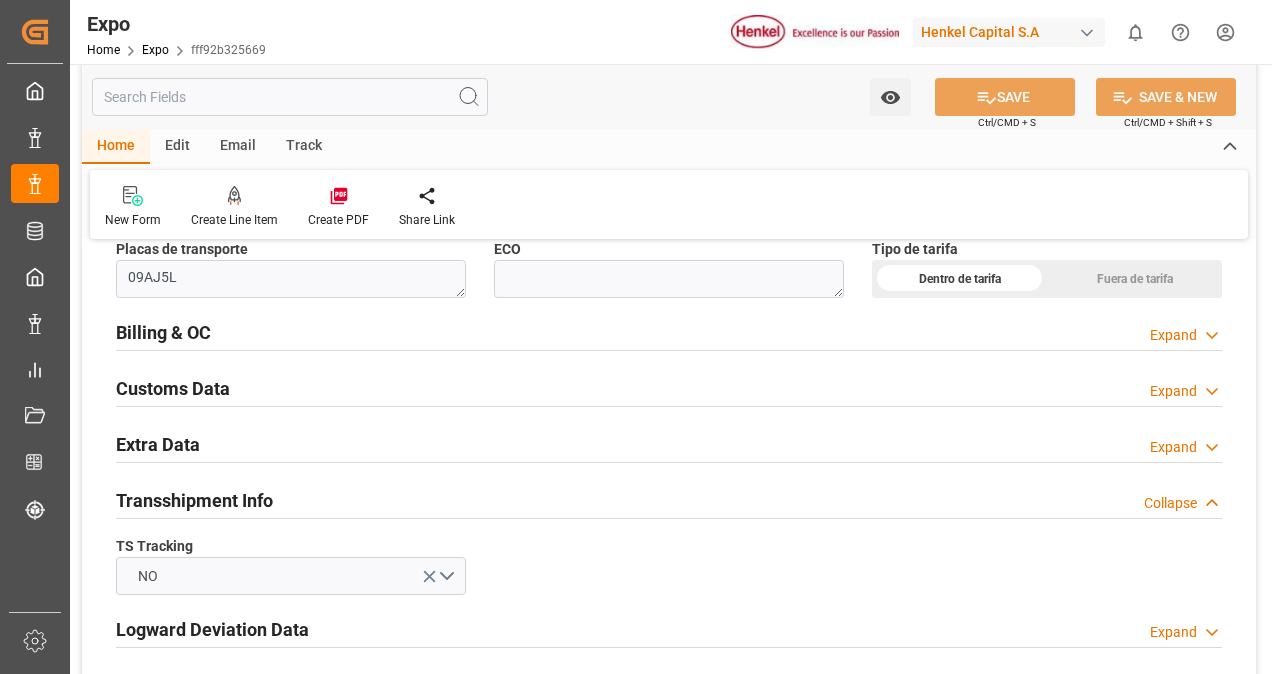 scroll, scrollTop: 3152, scrollLeft: 0, axis: vertical 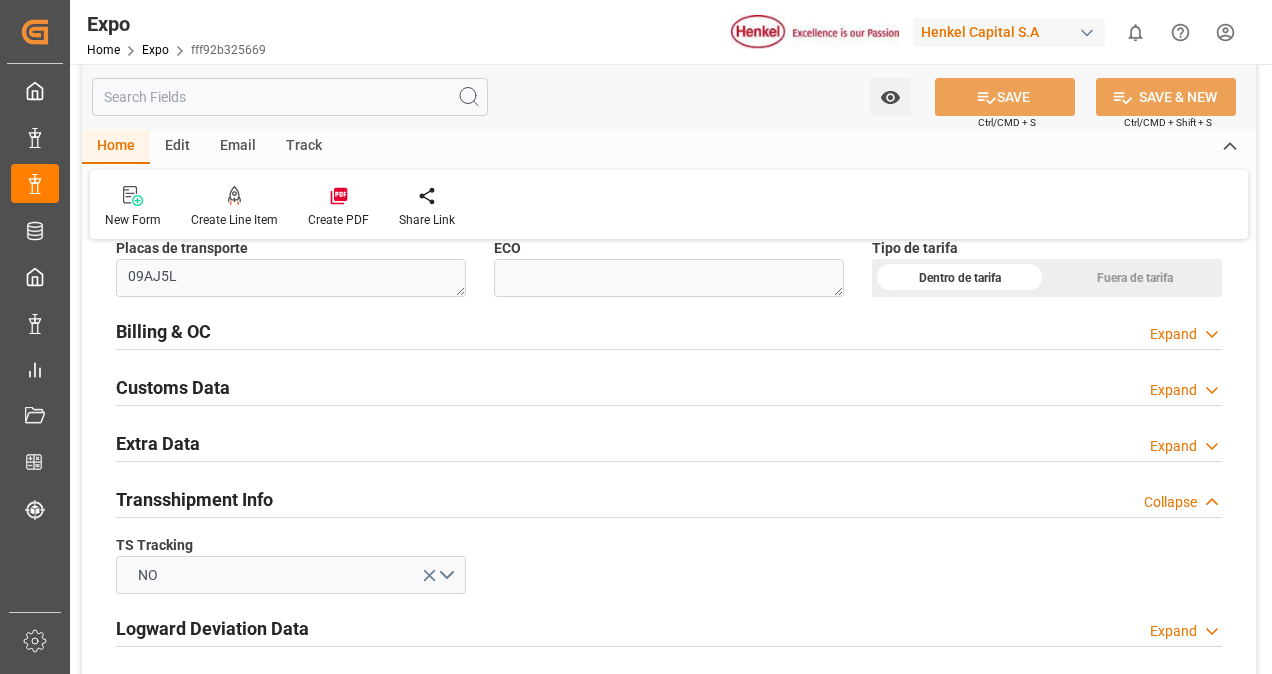 click on "Billing & OC Expand" at bounding box center [669, 330] 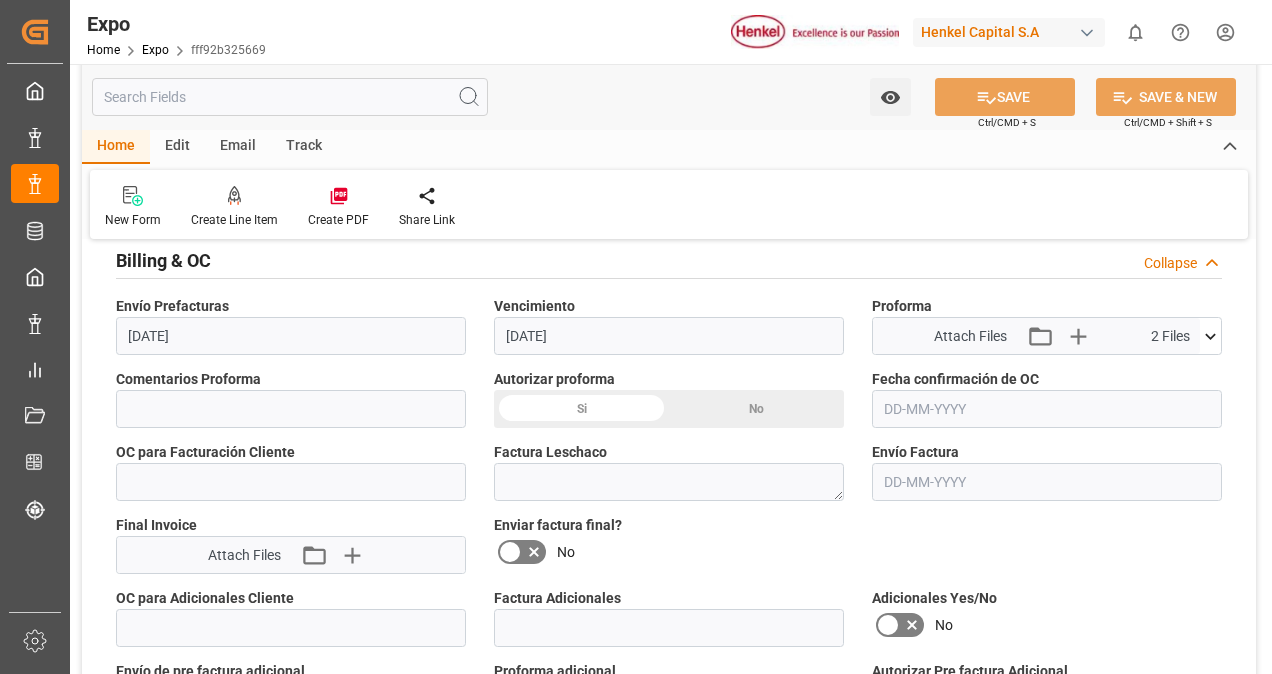 scroll, scrollTop: 3226, scrollLeft: 0, axis: vertical 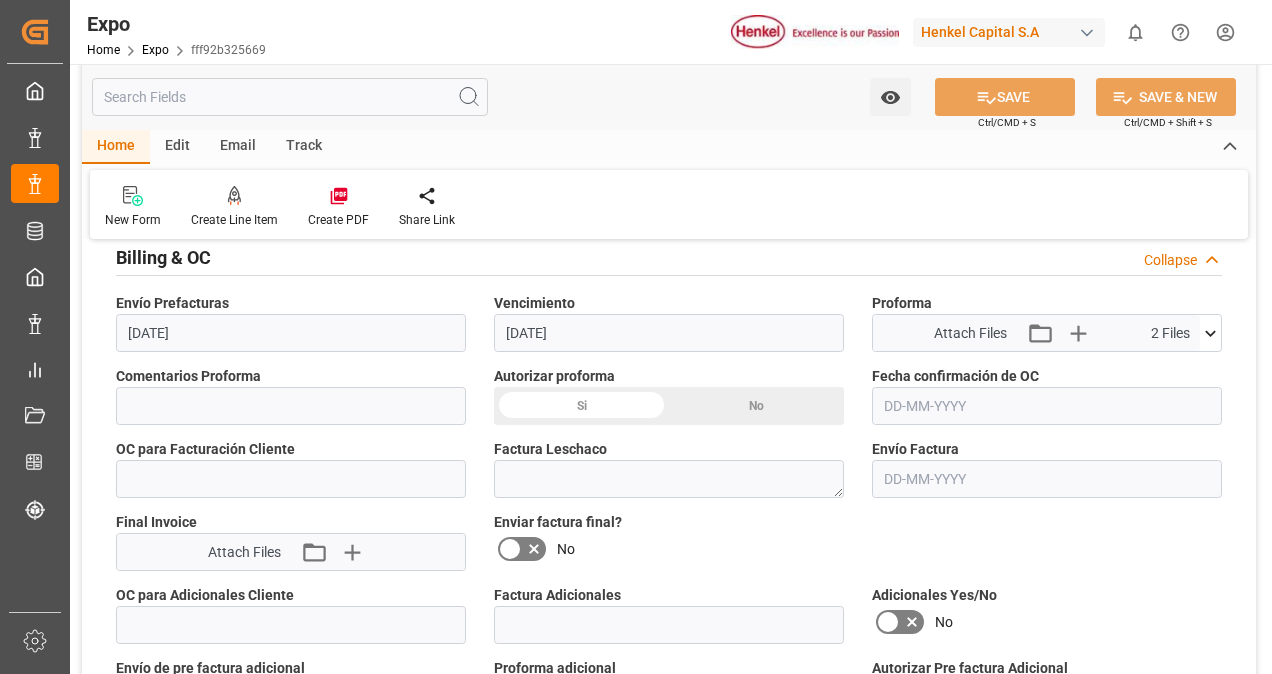 click on "Si" at bounding box center (959, -2435) 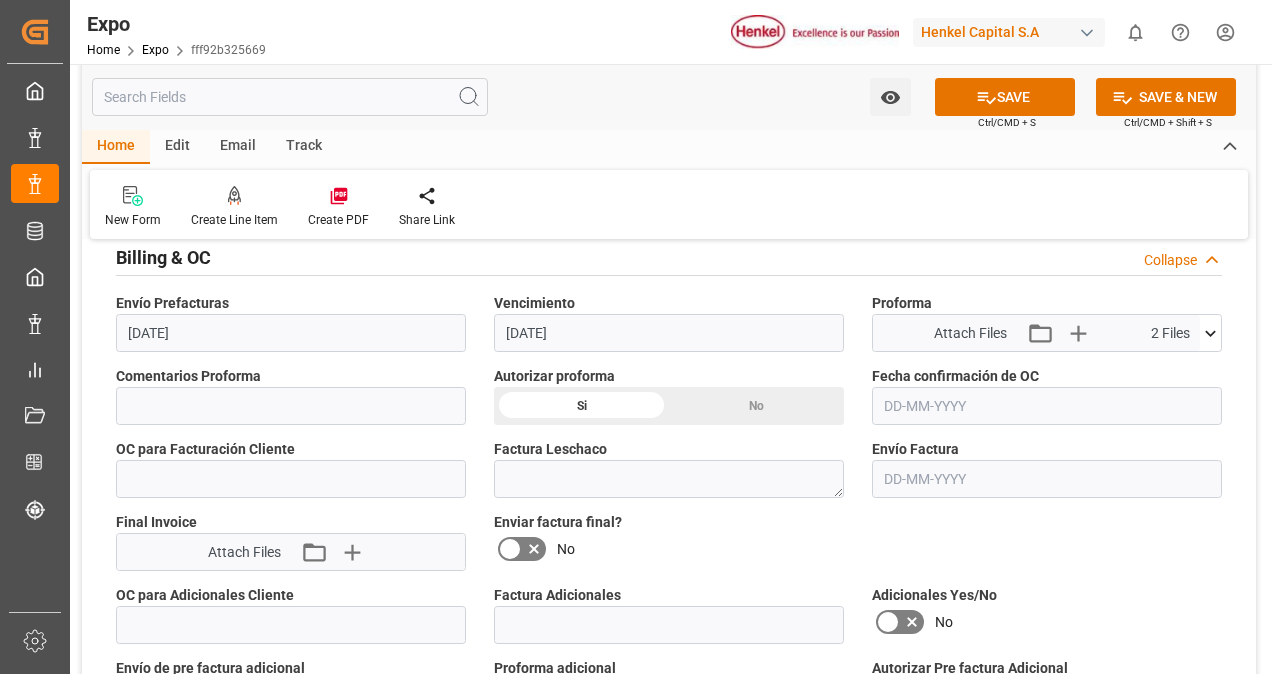 click at bounding box center [1047, 406] 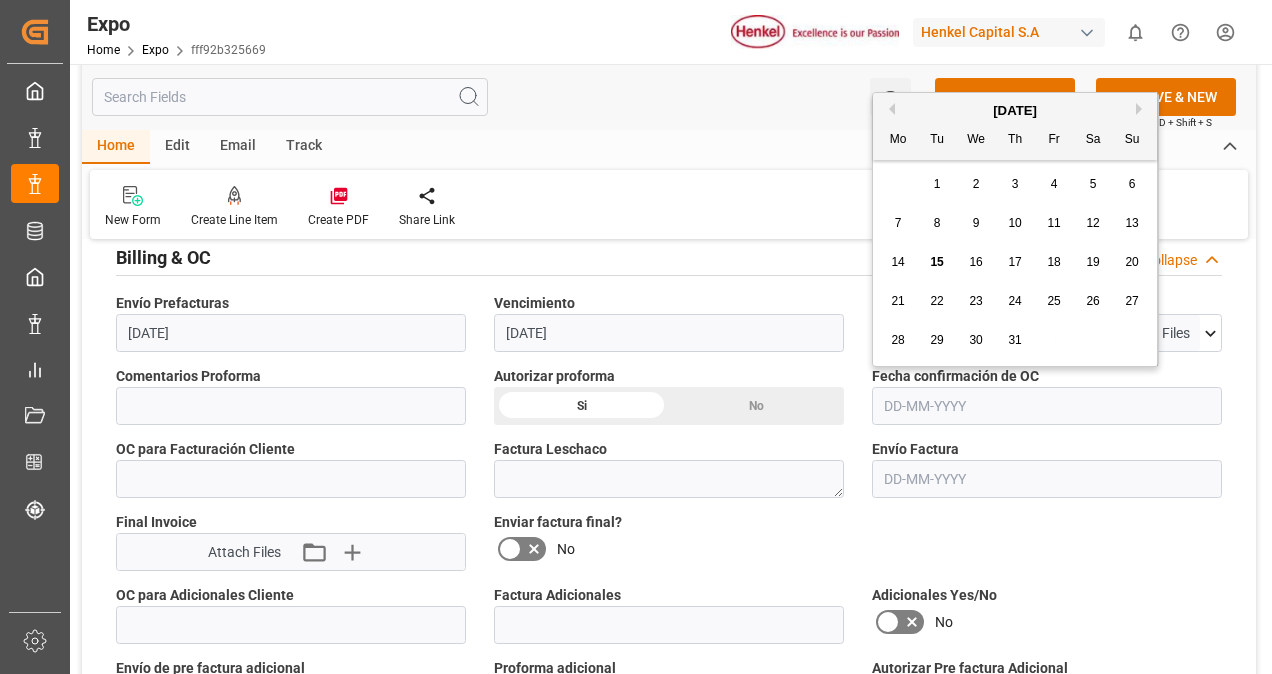 click on "15" at bounding box center (936, 262) 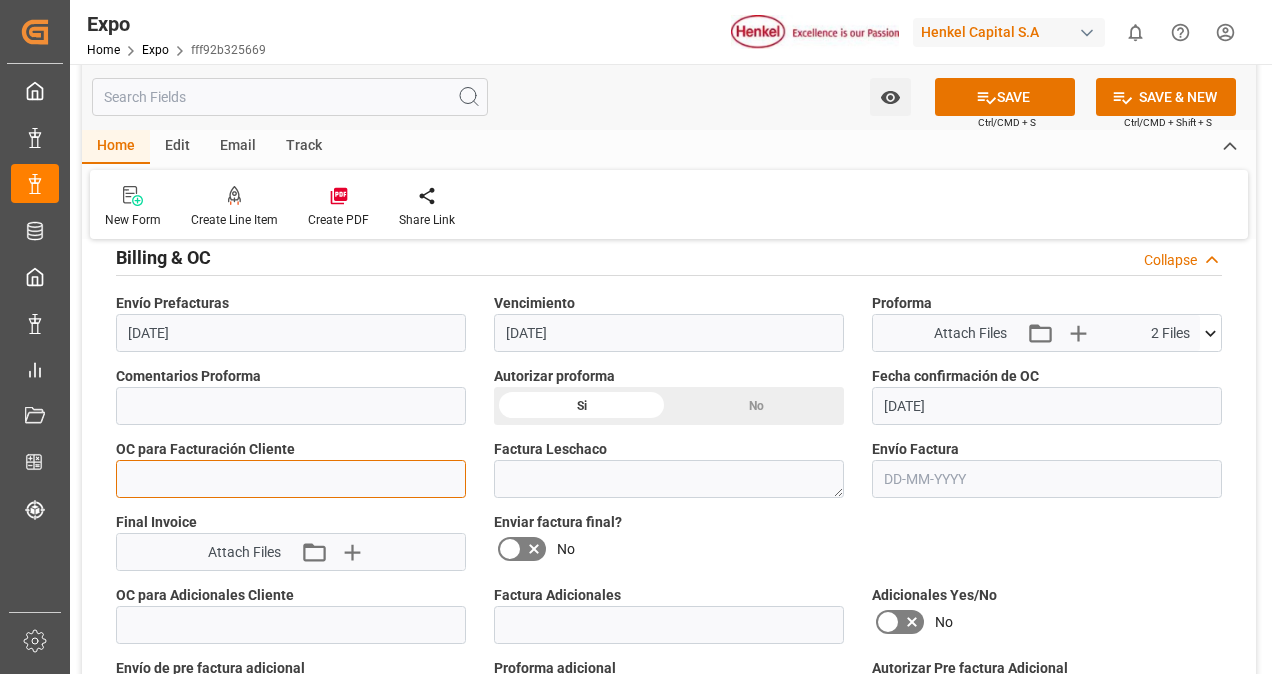 click at bounding box center (291, 479) 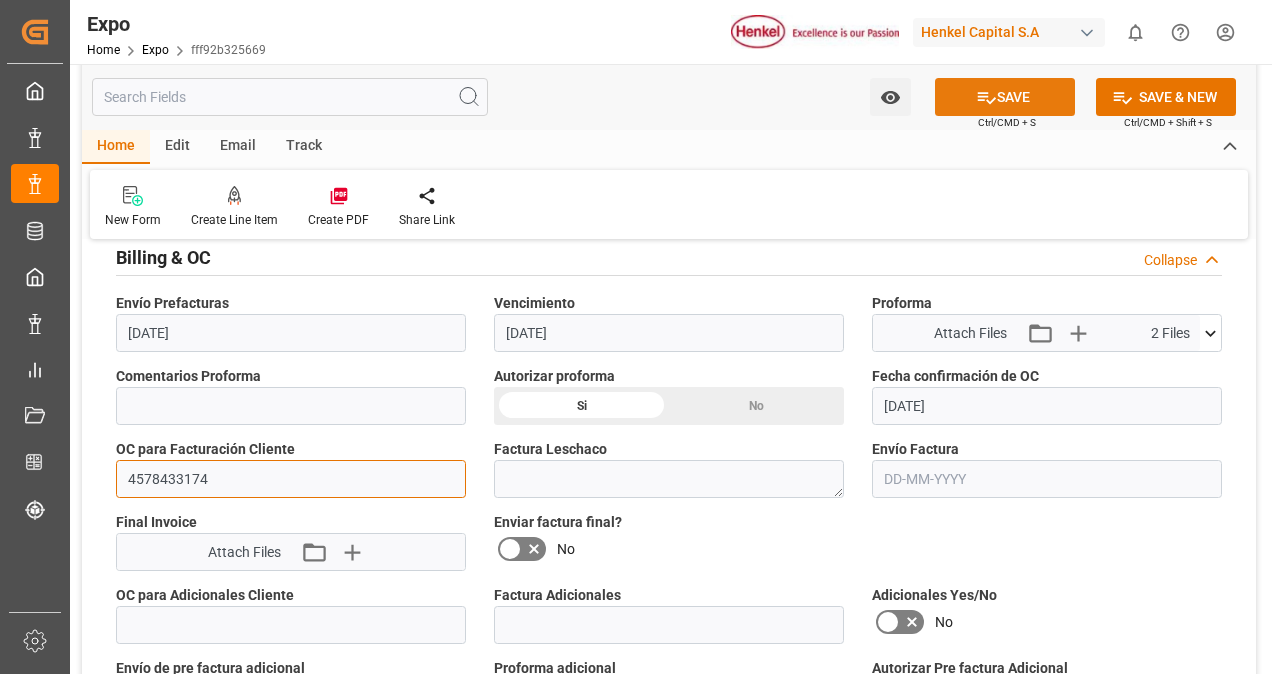 type on "4578433174" 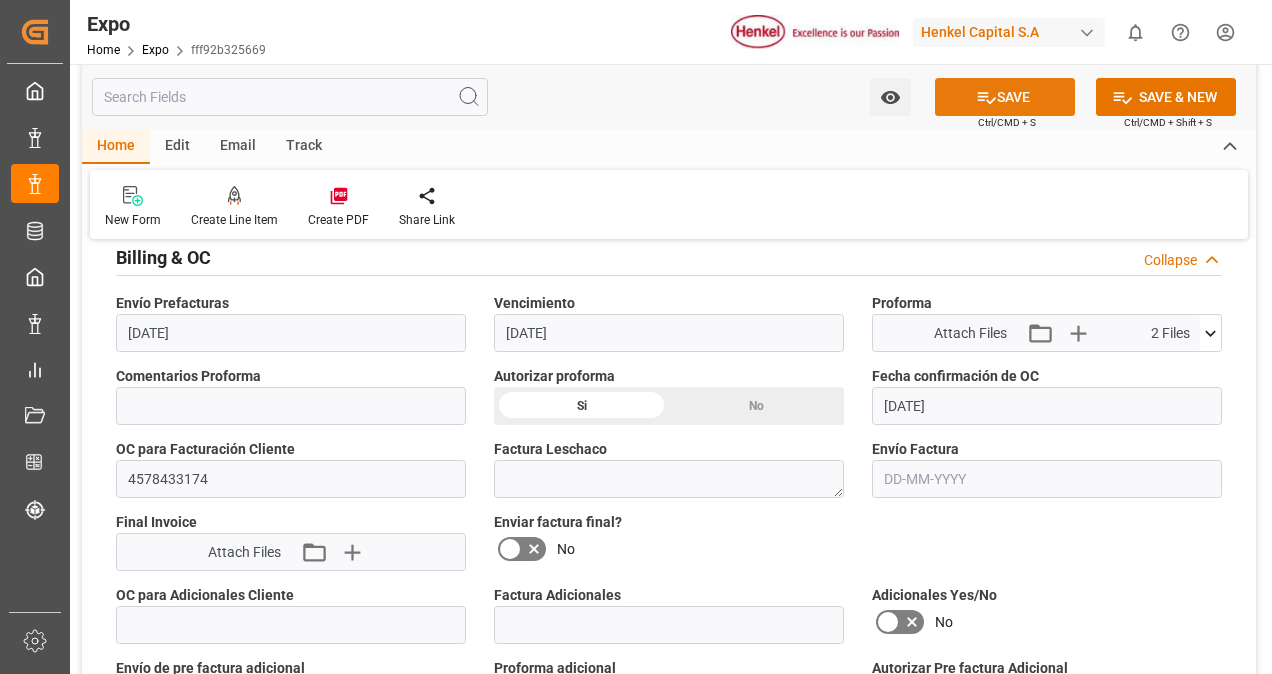 click on "SAVE" at bounding box center [1005, 97] 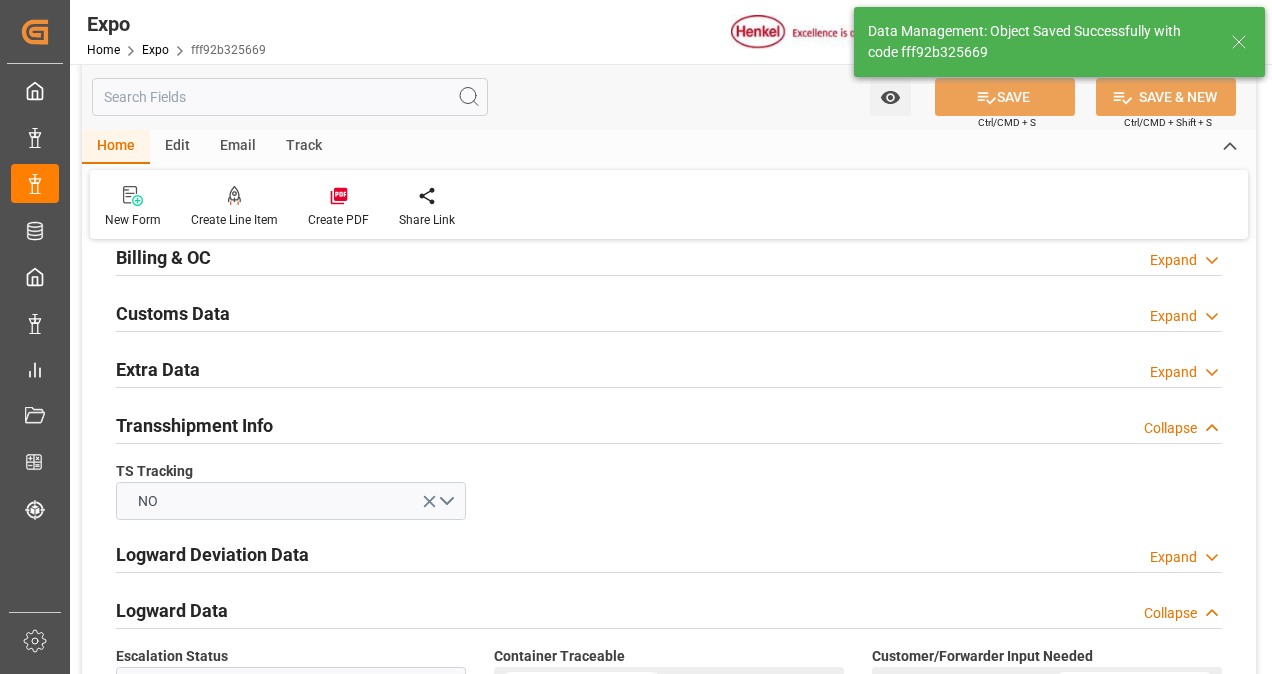 type on "[PERSON_NAME]" 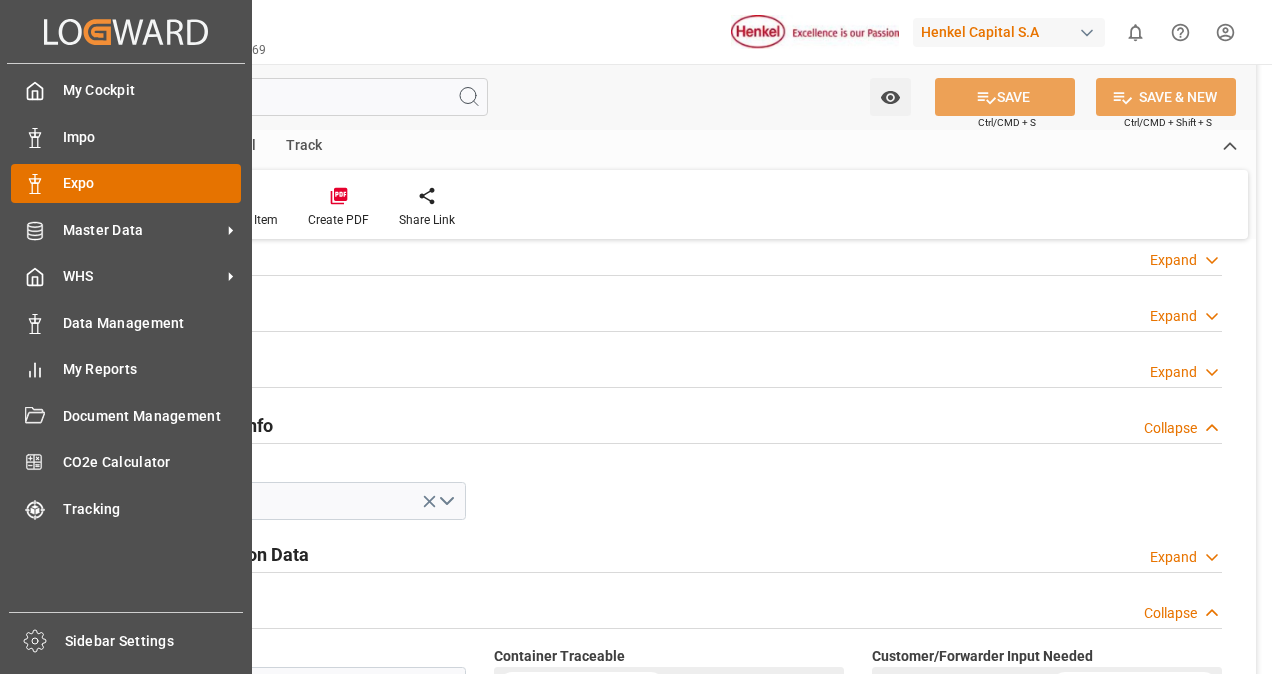 click 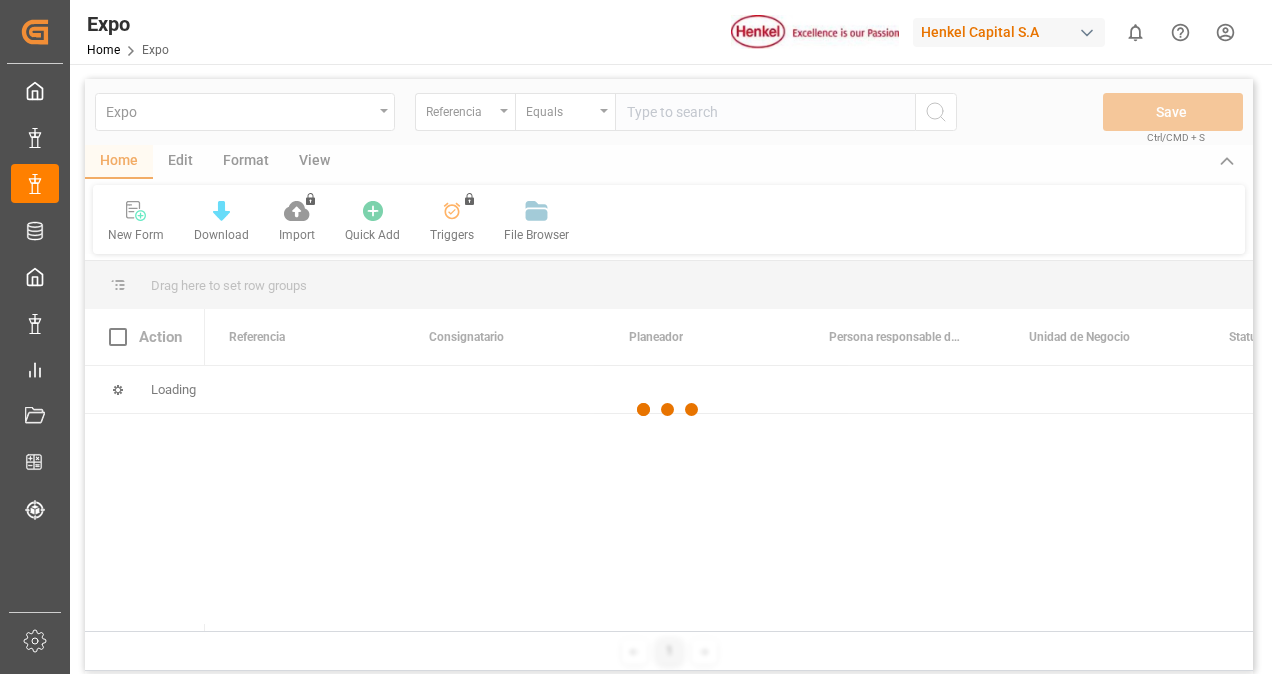 click at bounding box center [669, 410] 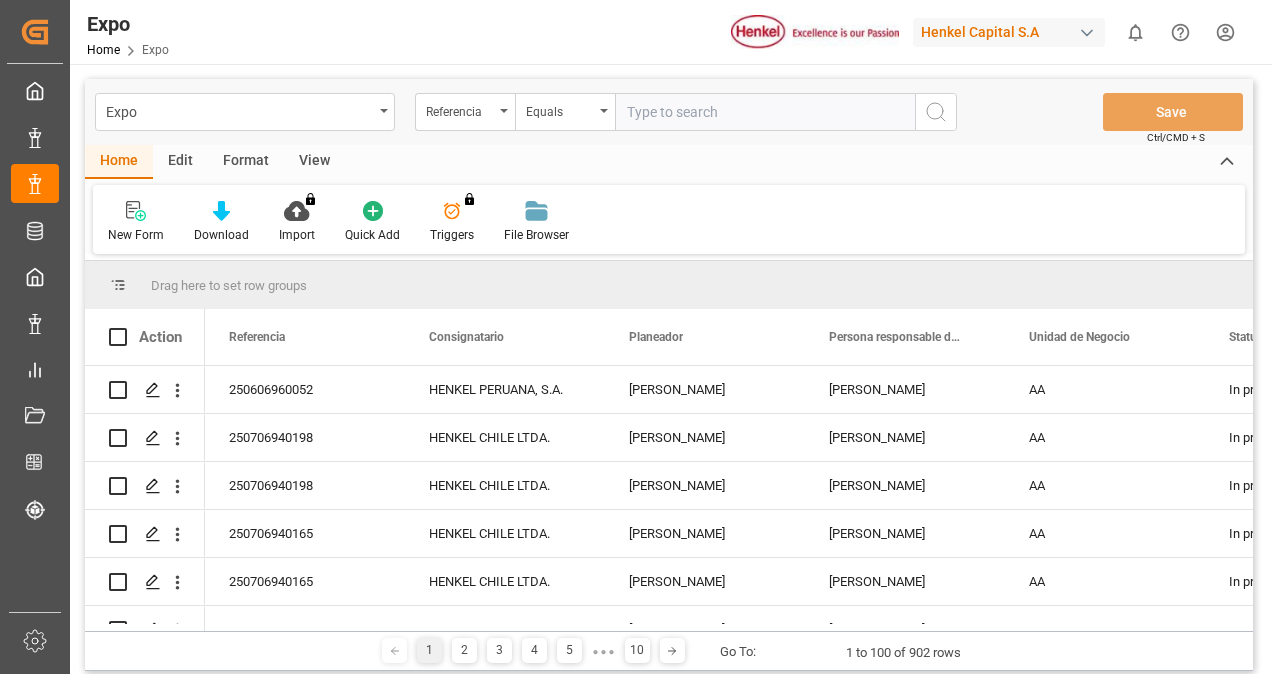 click at bounding box center [765, 112] 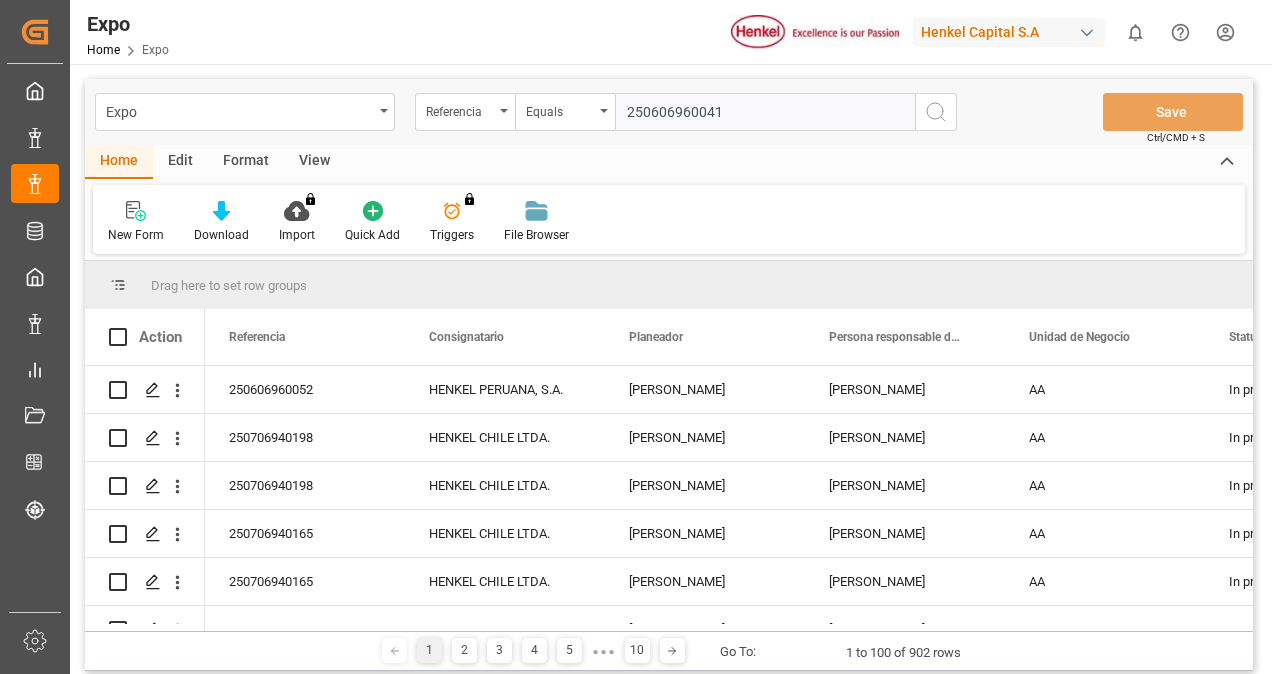 type on "250606960041" 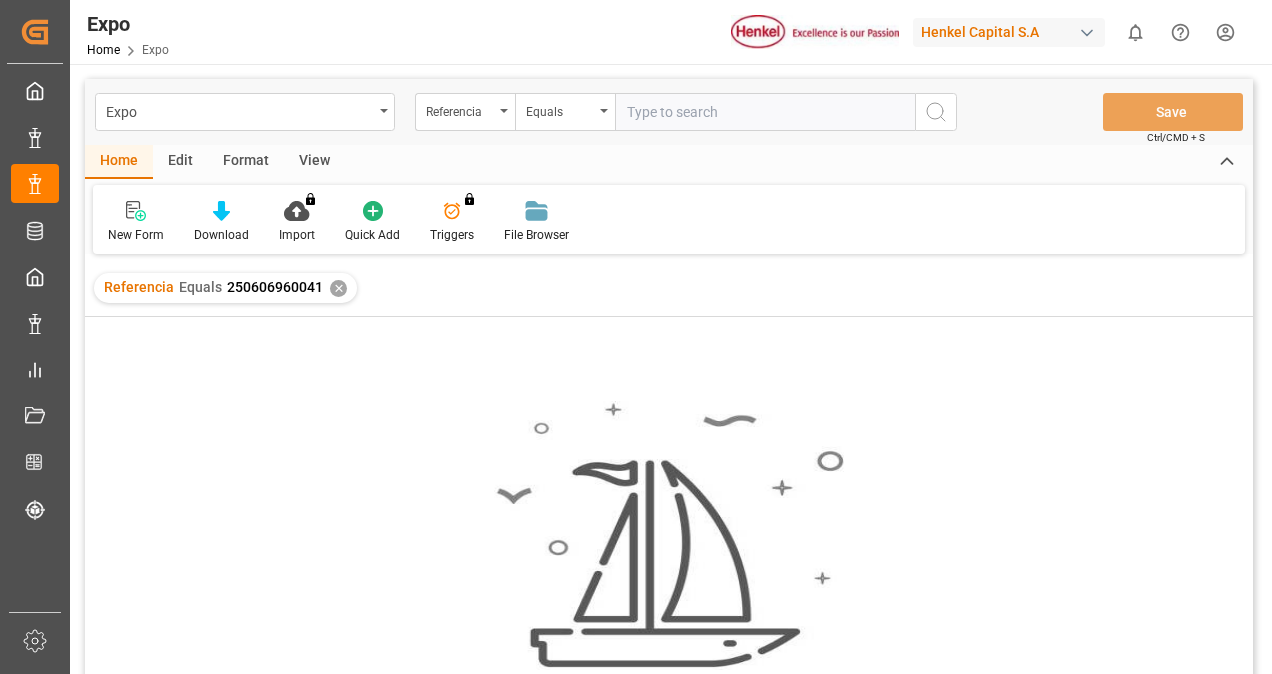 click at bounding box center [765, 112] 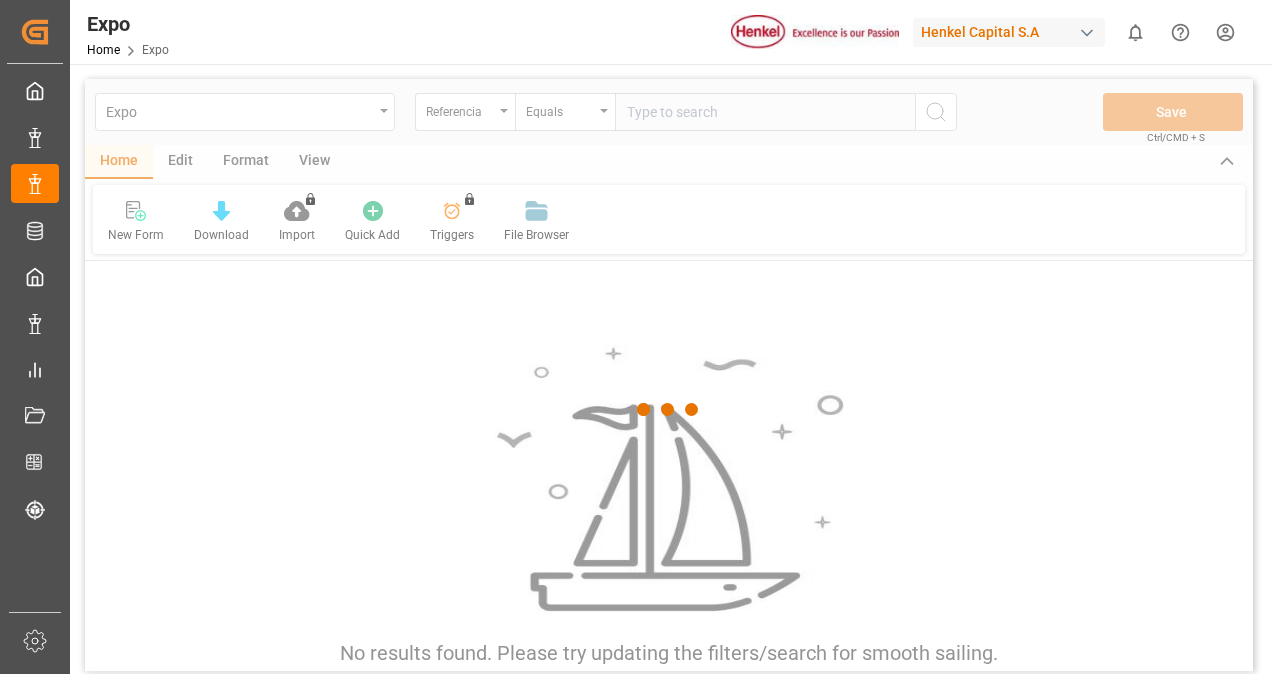 click at bounding box center [669, 410] 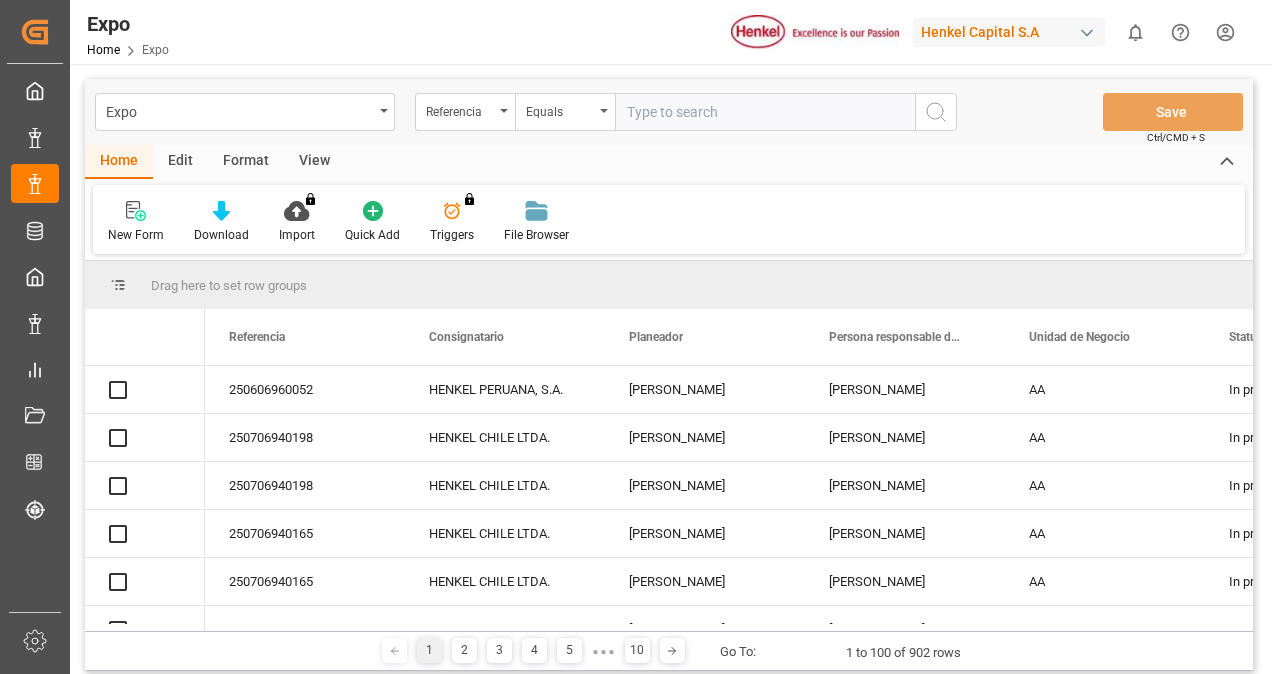 click at bounding box center [765, 112] 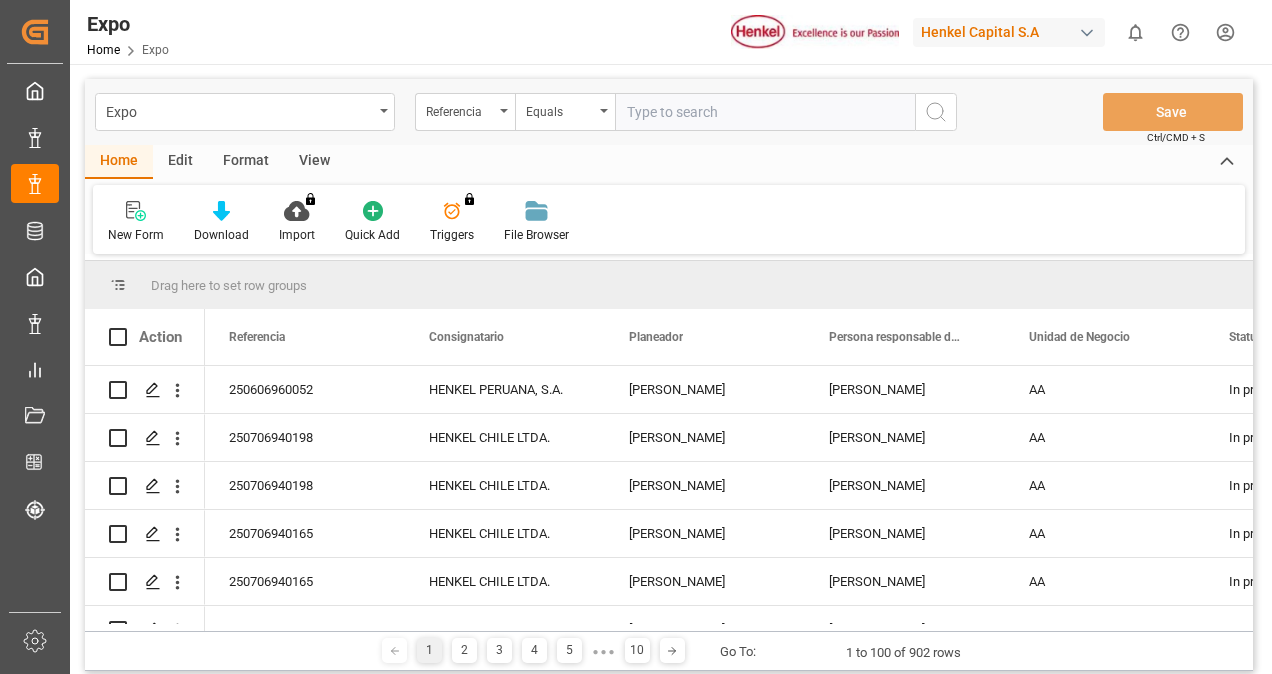 paste on "250606960041" 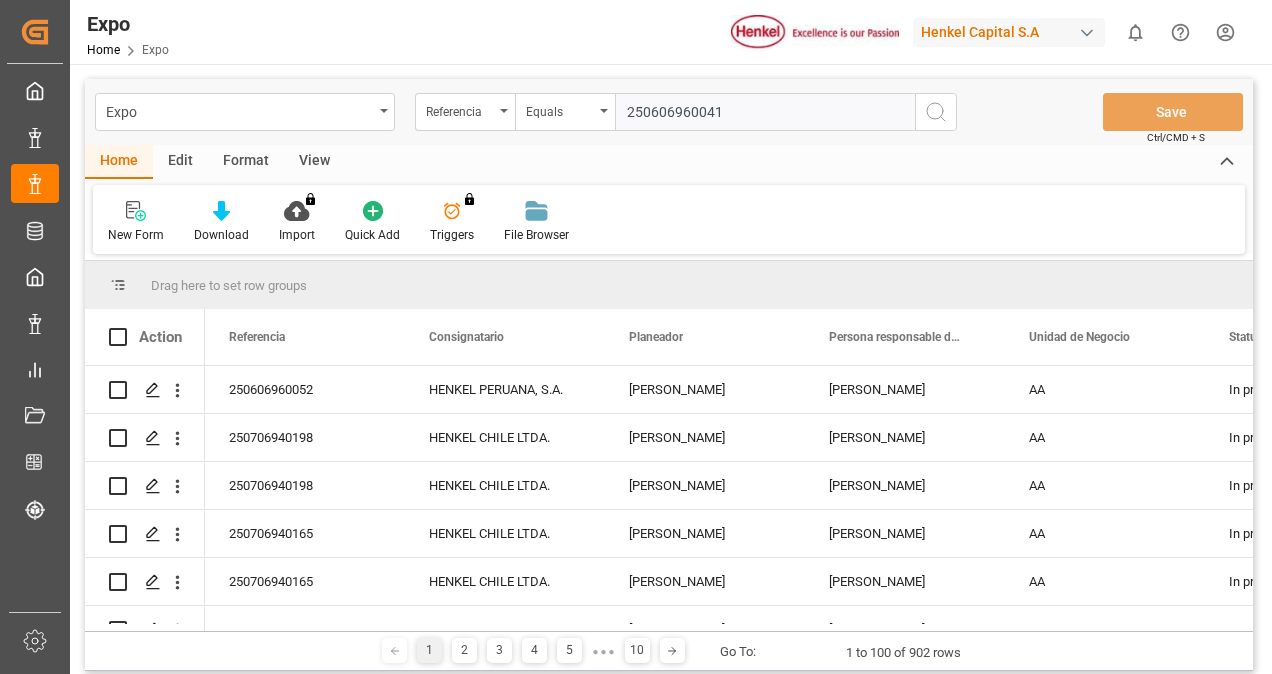 type on "250606960041" 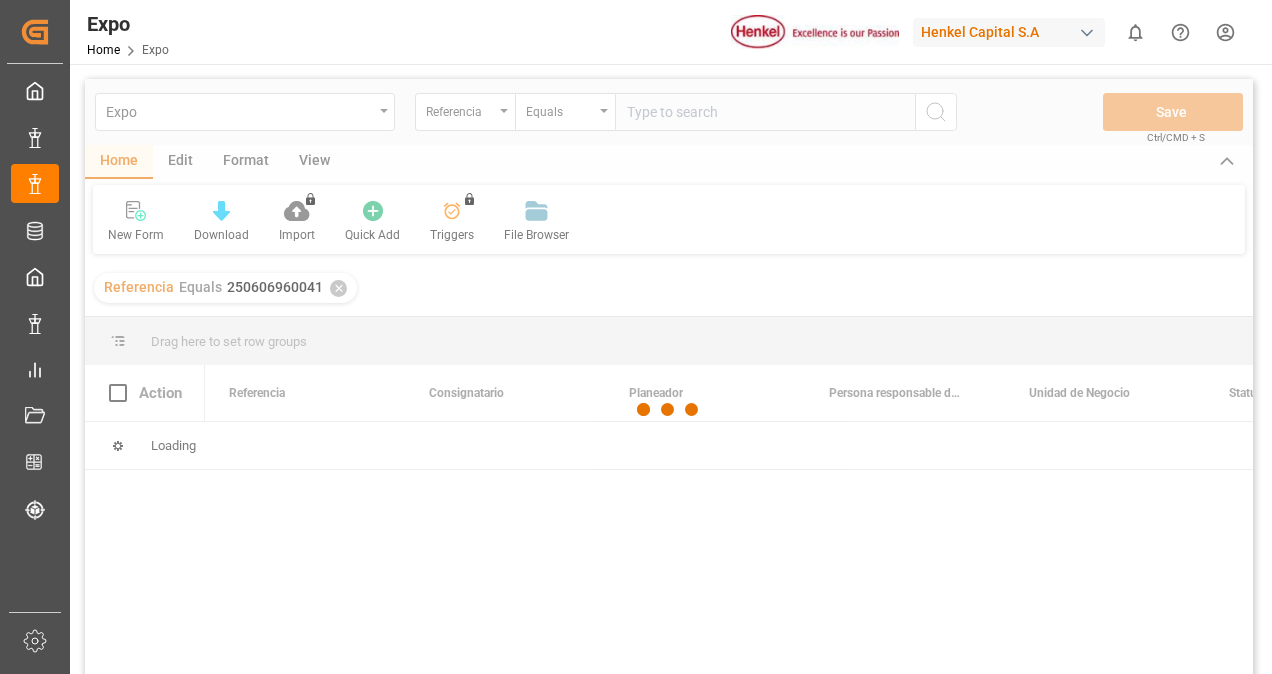 type 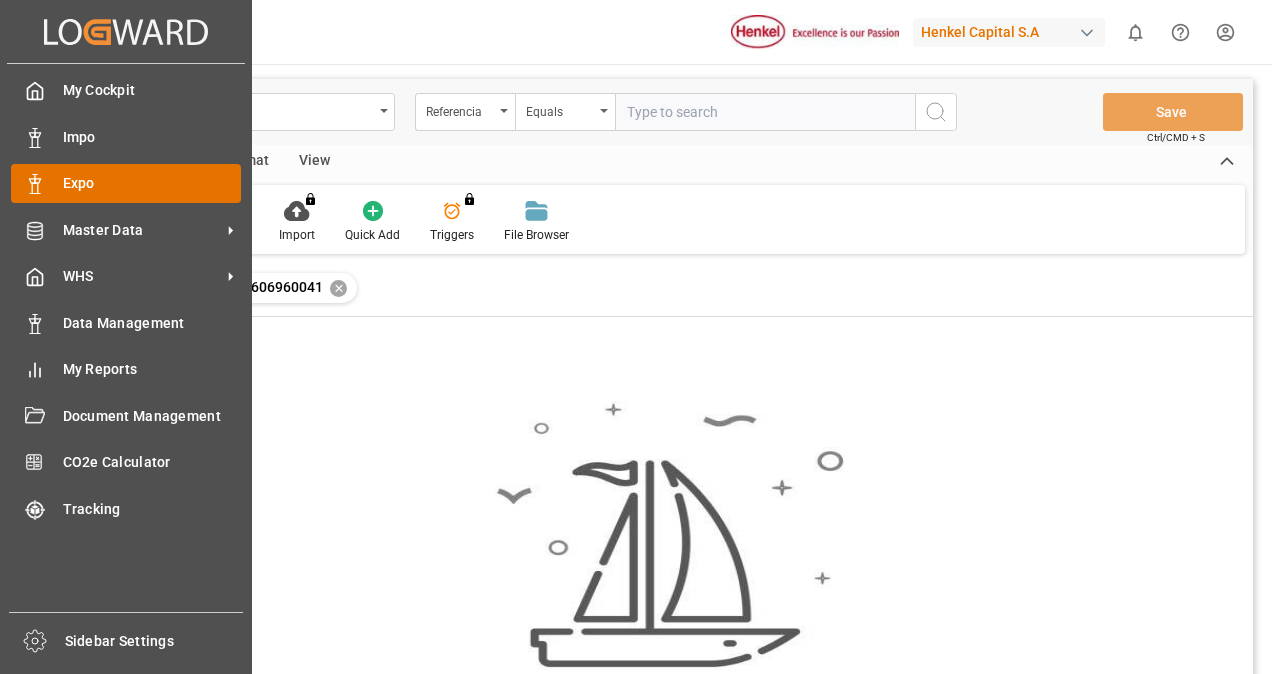 click on "Expo" at bounding box center [152, 183] 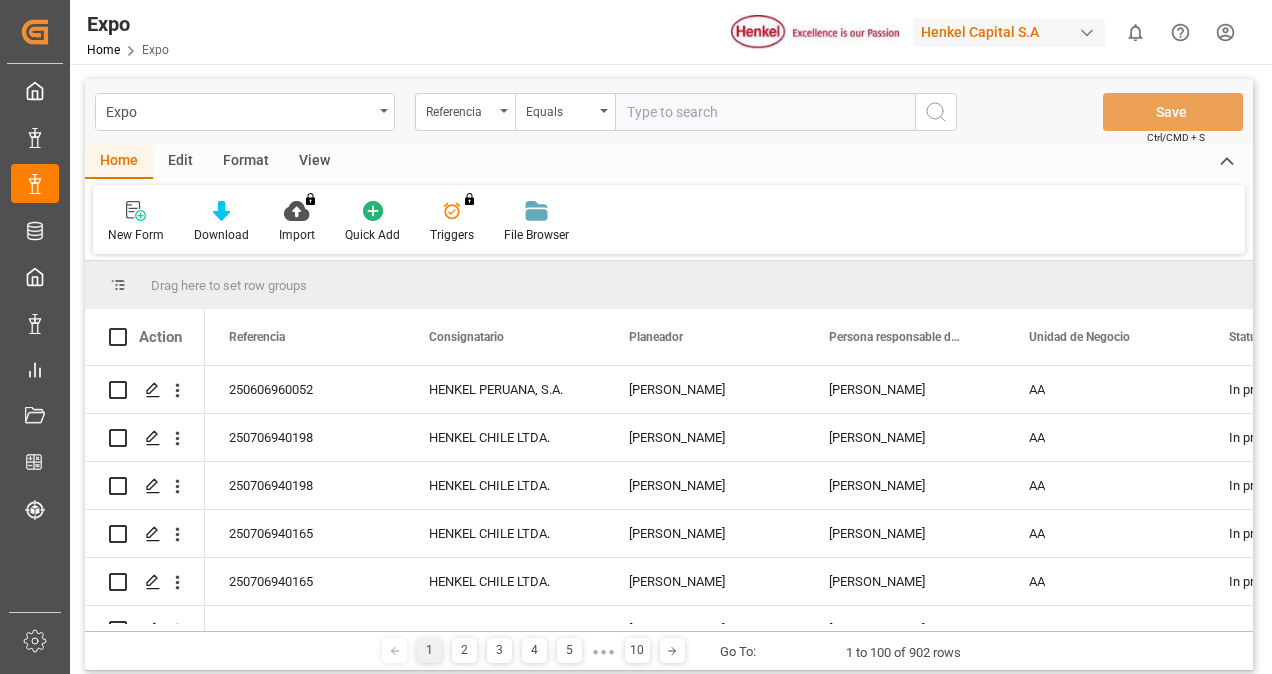 click at bounding box center (765, 112) 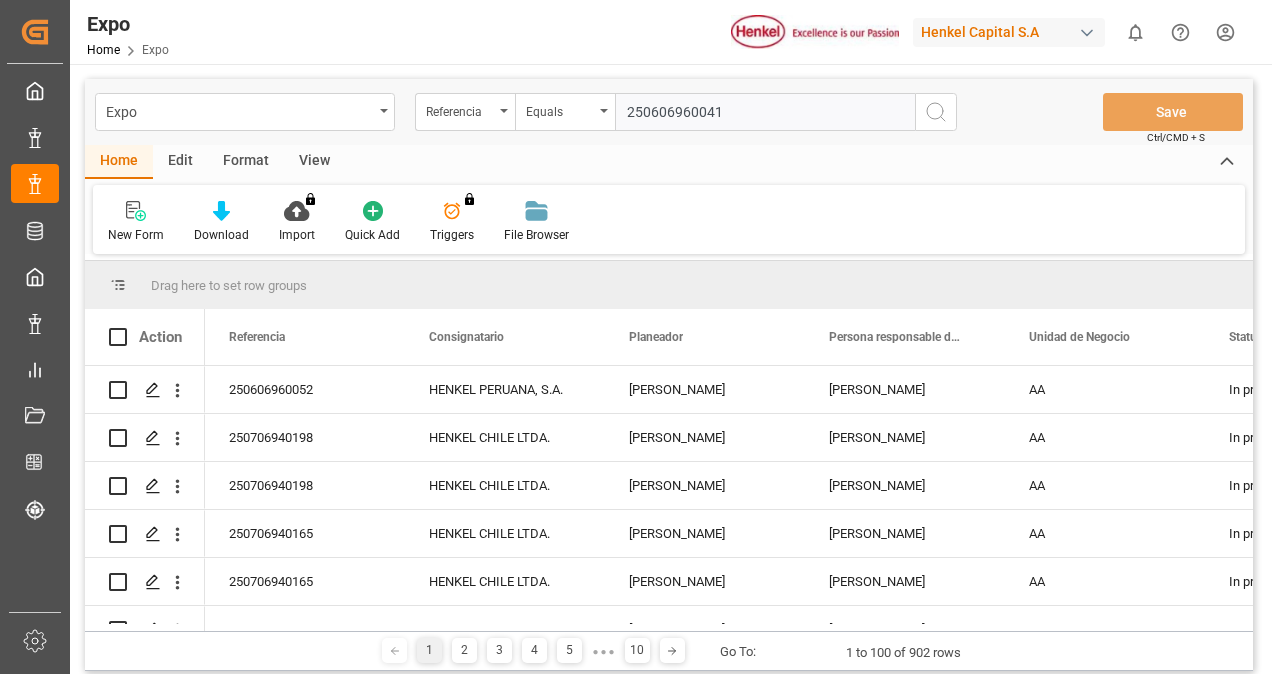 click on "250606960041" at bounding box center (765, 112) 